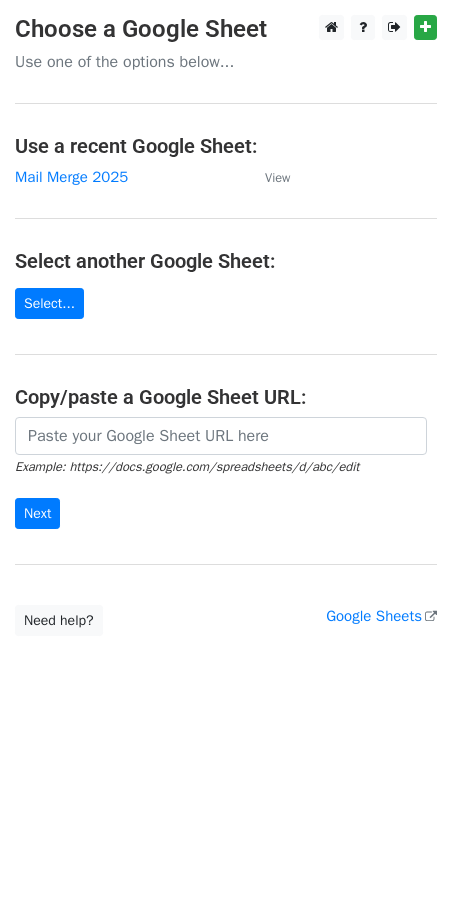 scroll, scrollTop: 0, scrollLeft: 0, axis: both 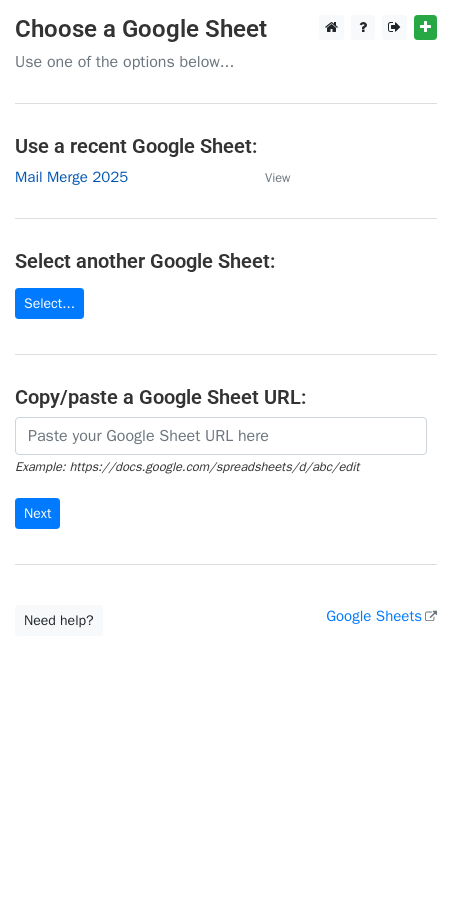 click on "Mail Merge 2025" at bounding box center [71, 177] 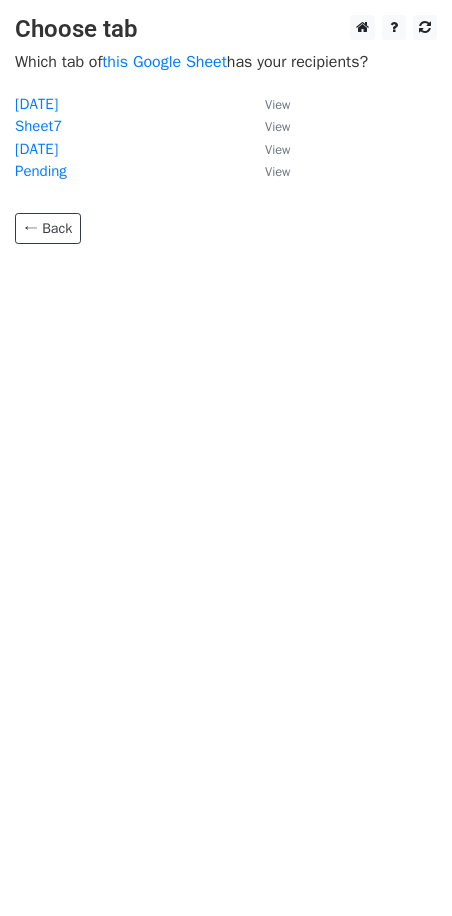 scroll, scrollTop: 0, scrollLeft: 0, axis: both 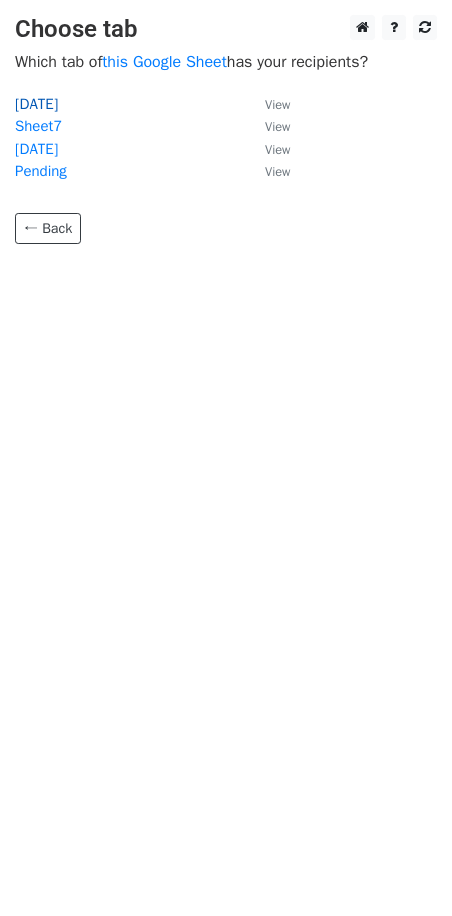 click on "[DATE]" at bounding box center [36, 104] 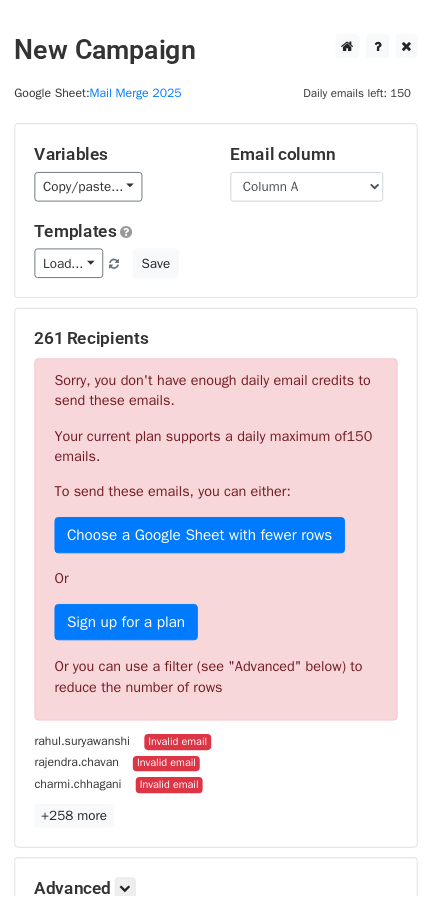 scroll, scrollTop: 0, scrollLeft: 0, axis: both 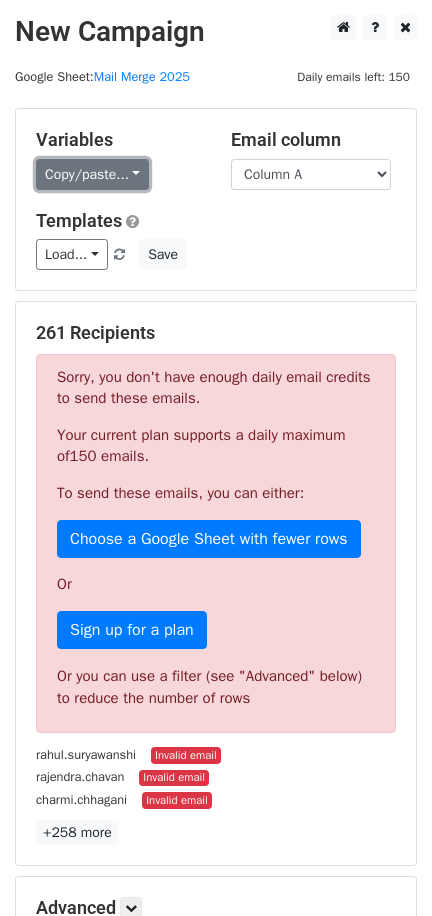 click on "Copy/paste..." at bounding box center (92, 174) 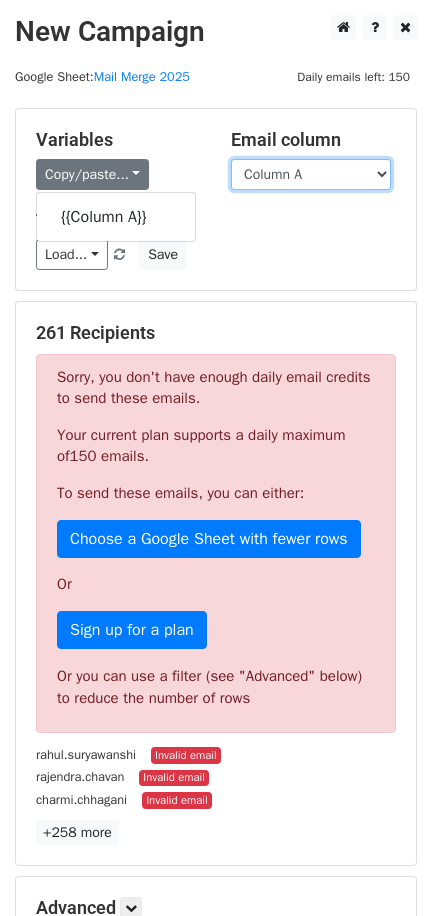 click on "Column A" at bounding box center [311, 174] 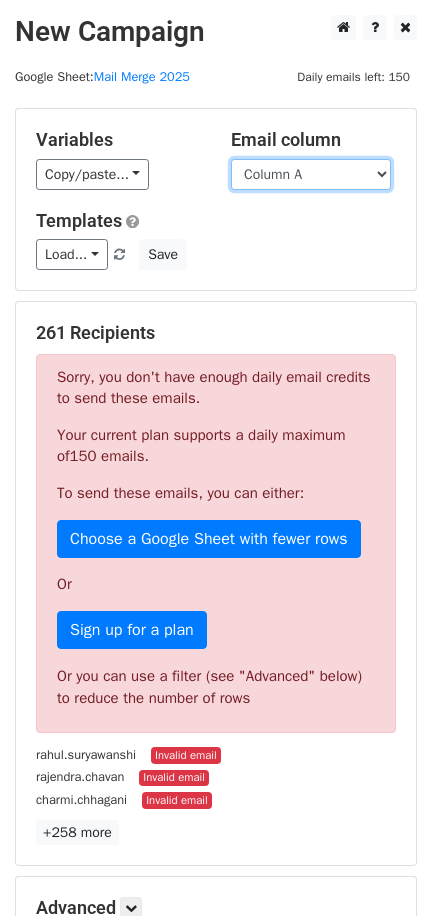 click on "Column A" at bounding box center [311, 174] 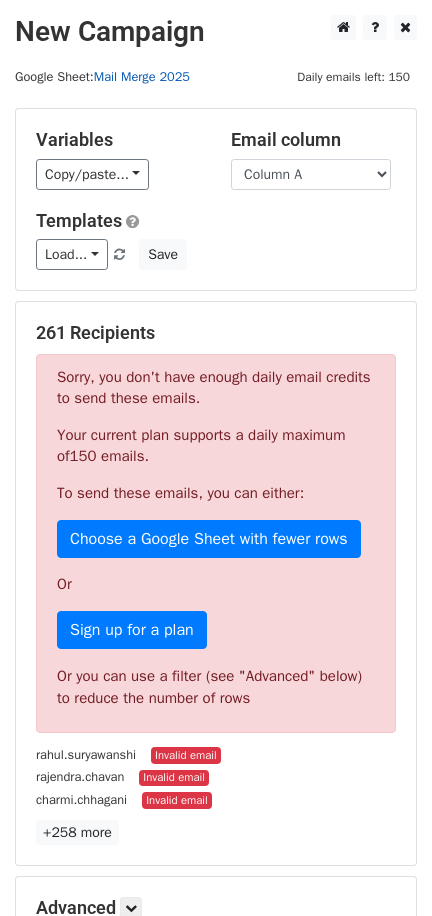 click on "Mail Merge 2025" at bounding box center (142, 77) 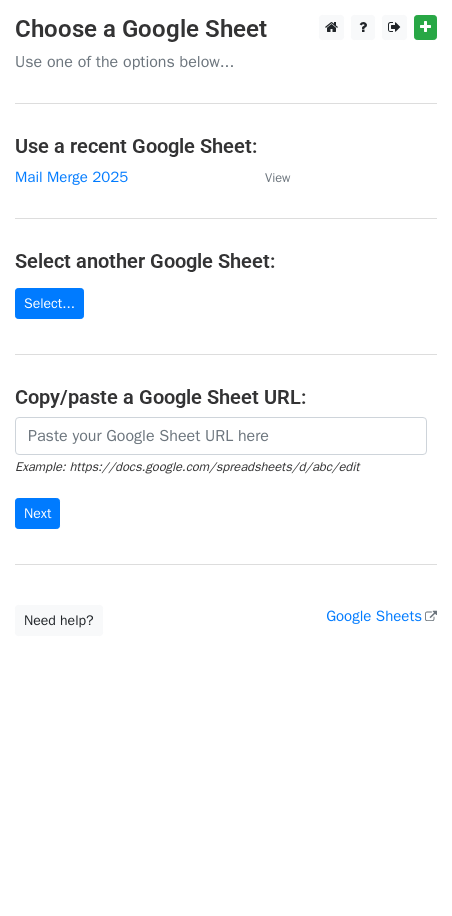scroll, scrollTop: 0, scrollLeft: 0, axis: both 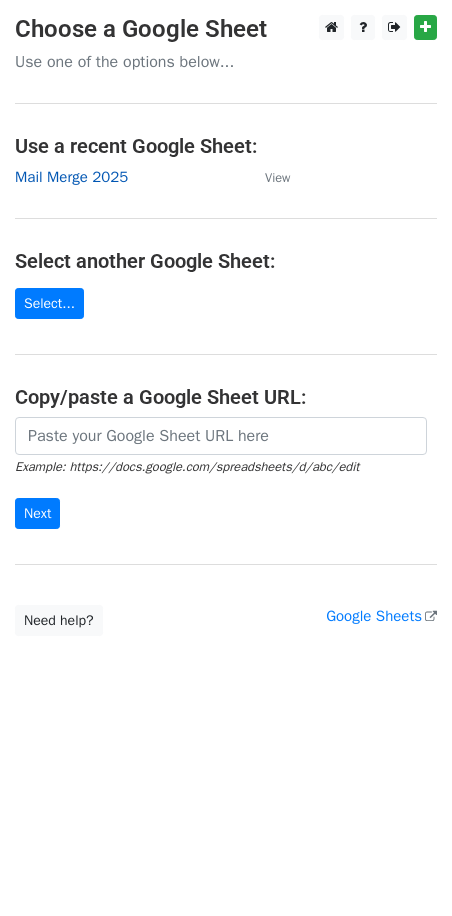 click on "Mail Merge 2025" at bounding box center (71, 177) 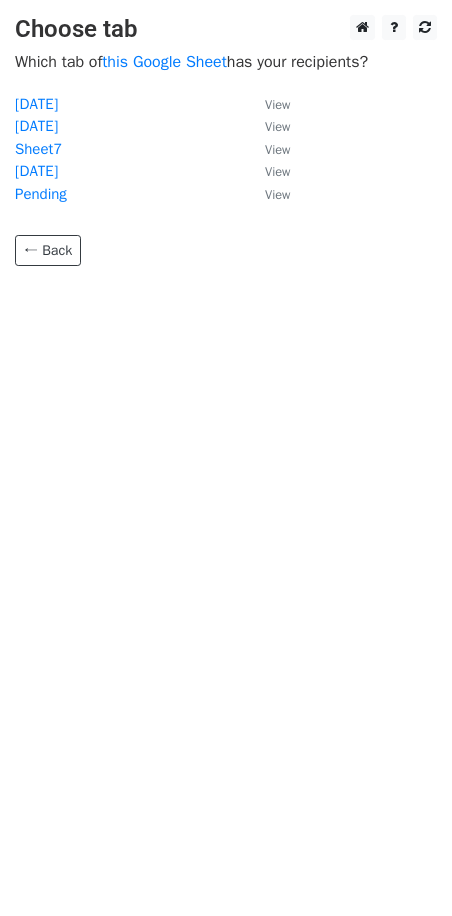 scroll, scrollTop: 0, scrollLeft: 0, axis: both 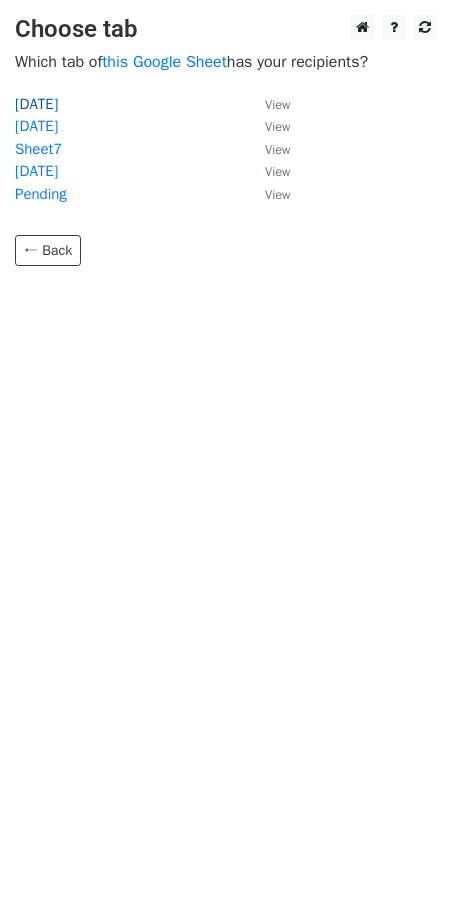 click on "[DATE]" at bounding box center [36, 104] 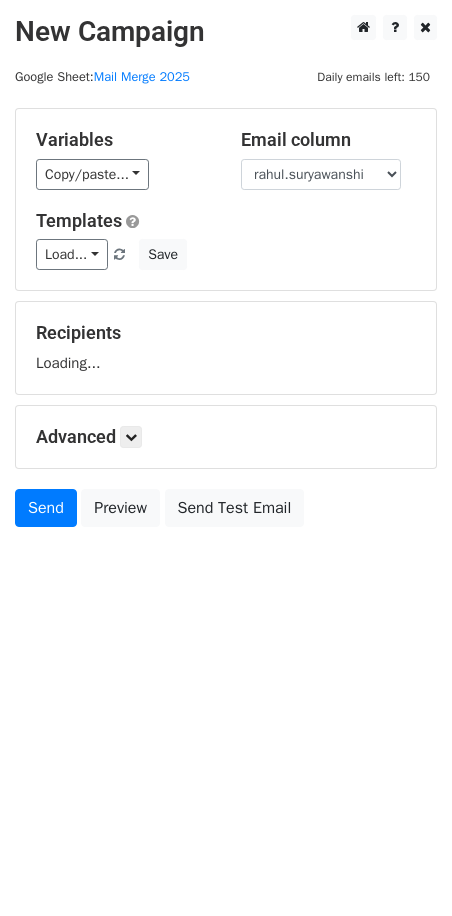 scroll, scrollTop: 0, scrollLeft: 0, axis: both 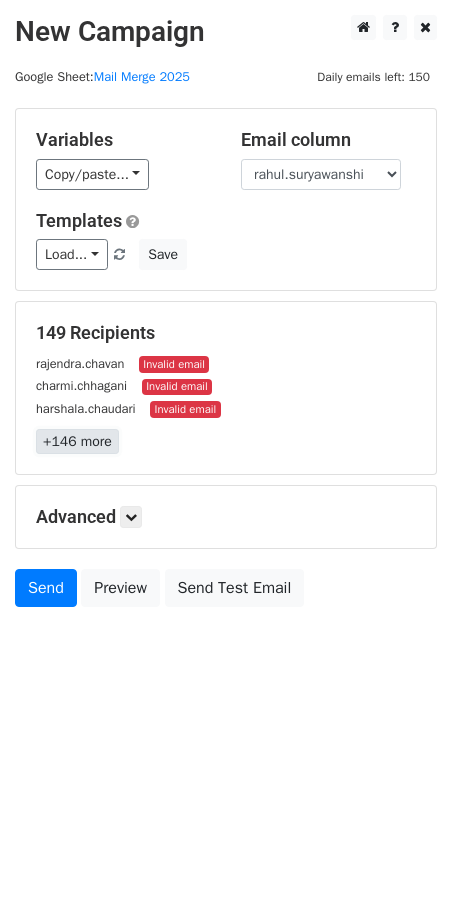 click on "+146 more" at bounding box center [77, 441] 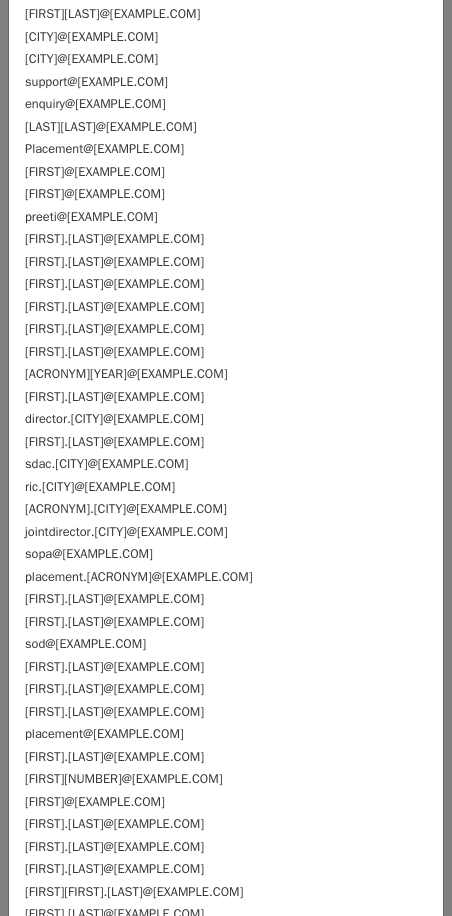 scroll, scrollTop: 2617, scrollLeft: 0, axis: vertical 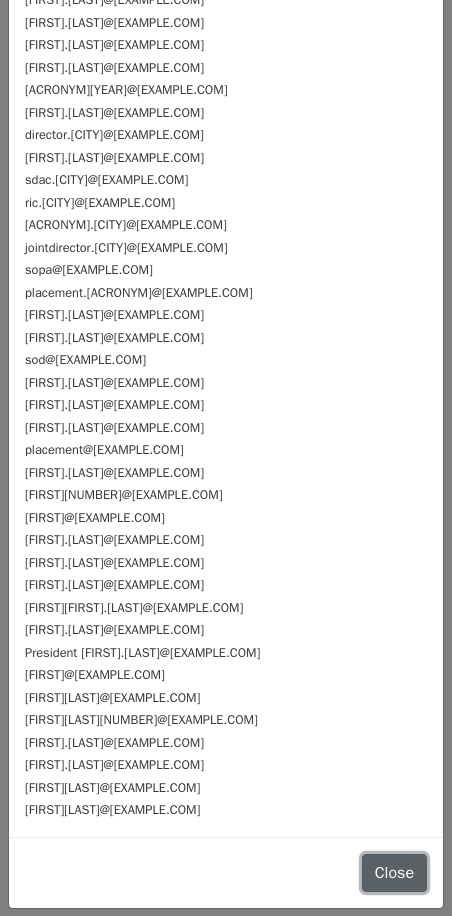 click on "Close" at bounding box center (394, 873) 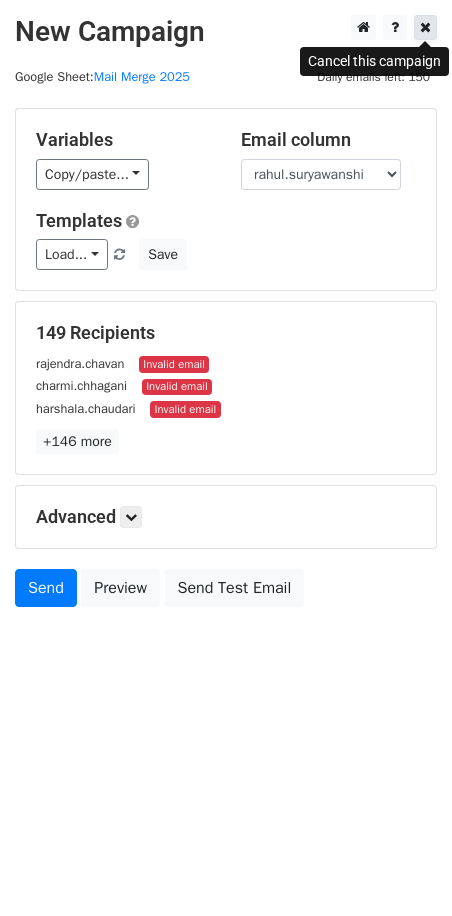 click at bounding box center [425, 27] 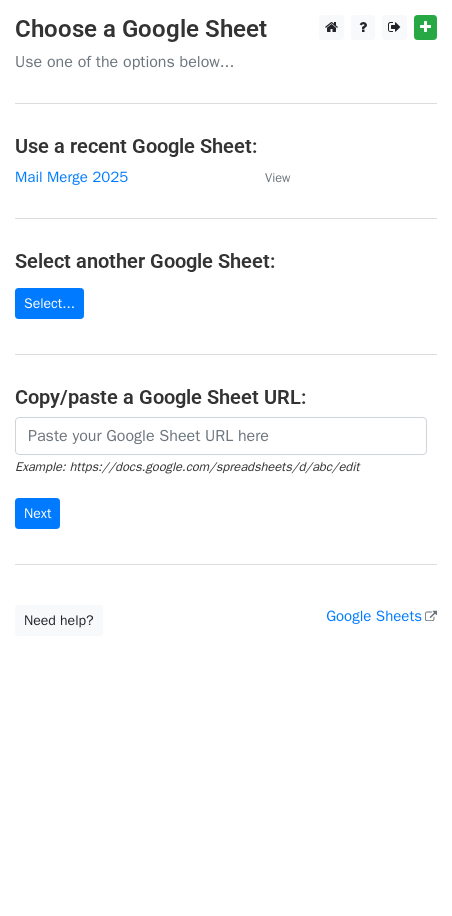 scroll, scrollTop: 0, scrollLeft: 0, axis: both 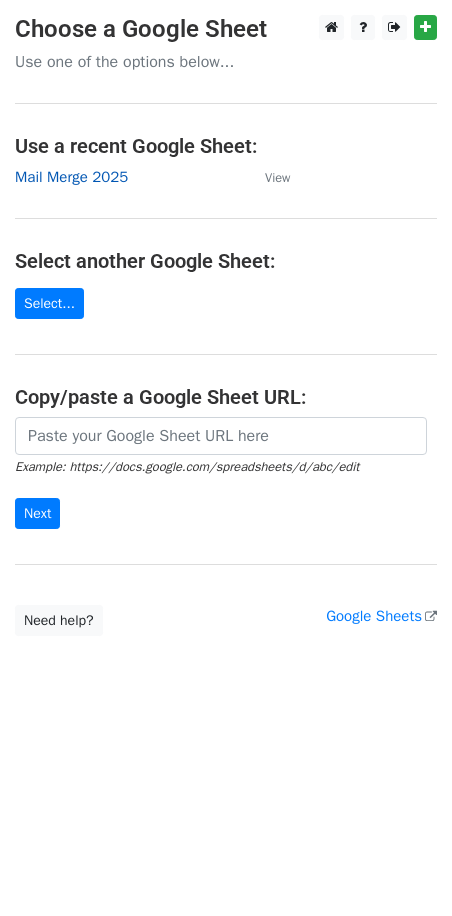 click on "Mail Merge 2025" at bounding box center (71, 177) 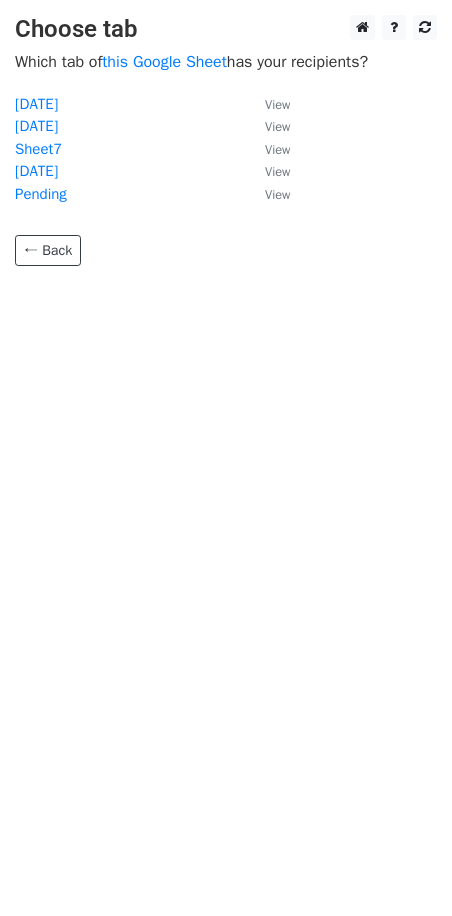 scroll, scrollTop: 0, scrollLeft: 0, axis: both 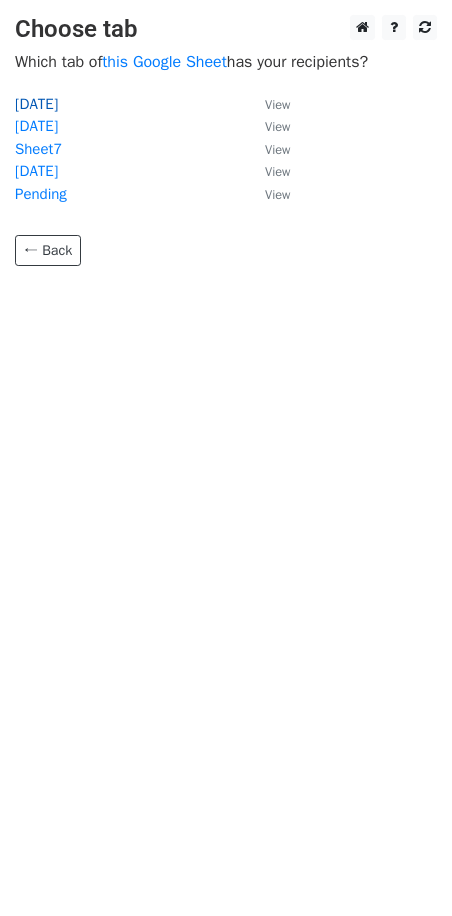 click on "[DATE]" at bounding box center [36, 104] 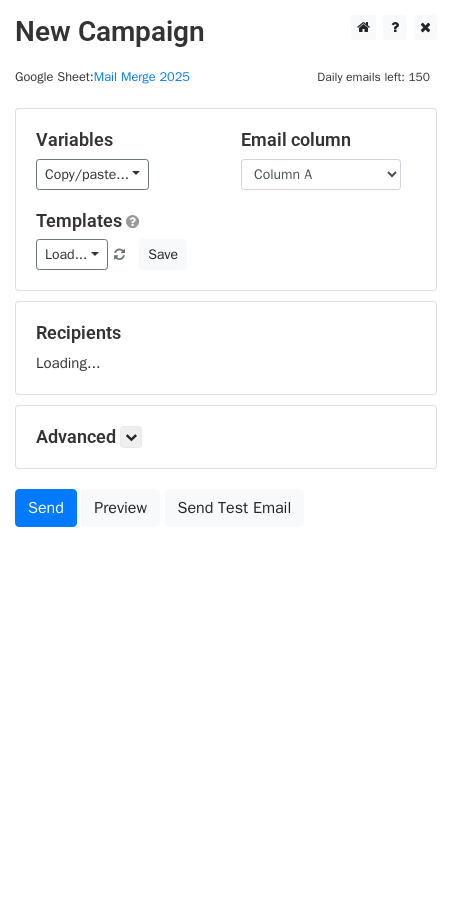 scroll, scrollTop: 0, scrollLeft: 0, axis: both 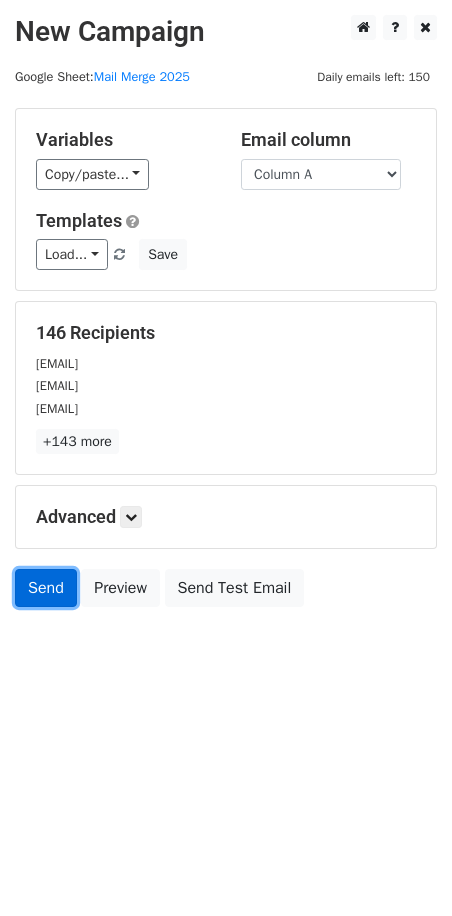 click on "Send" at bounding box center [46, 588] 